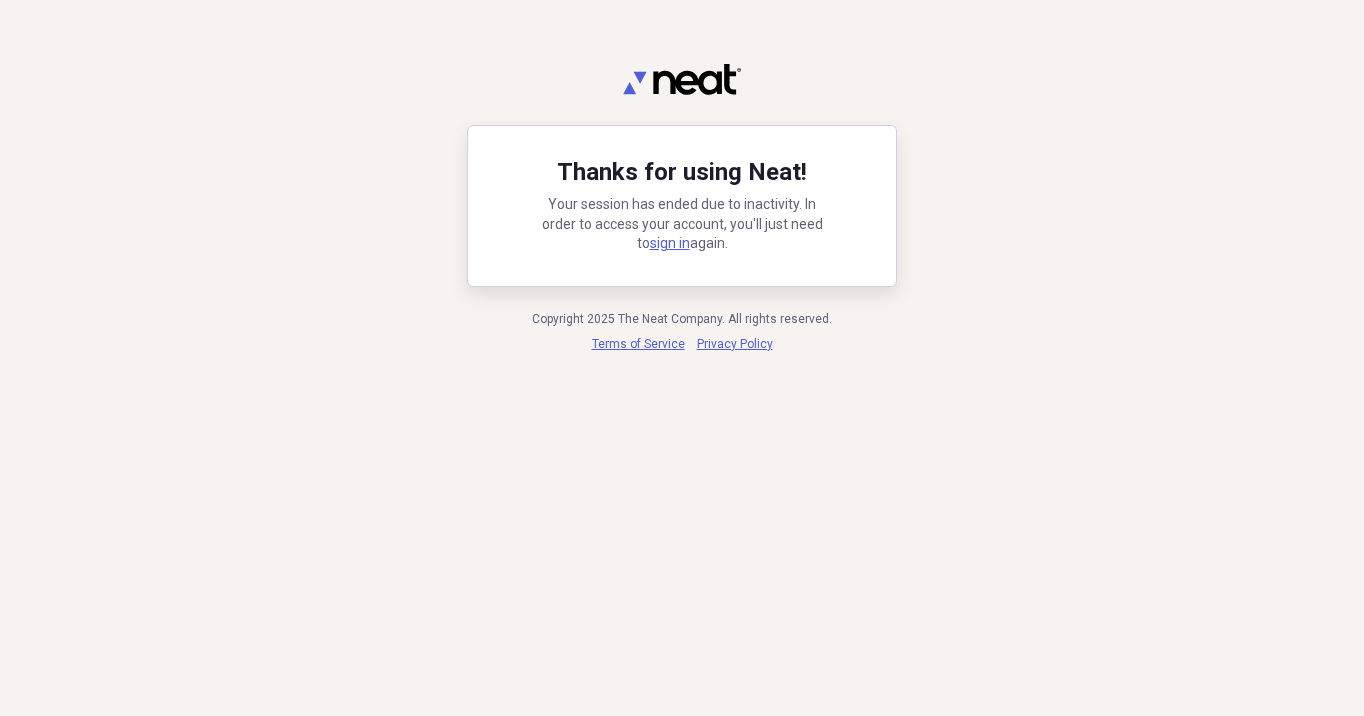 scroll, scrollTop: 0, scrollLeft: 0, axis: both 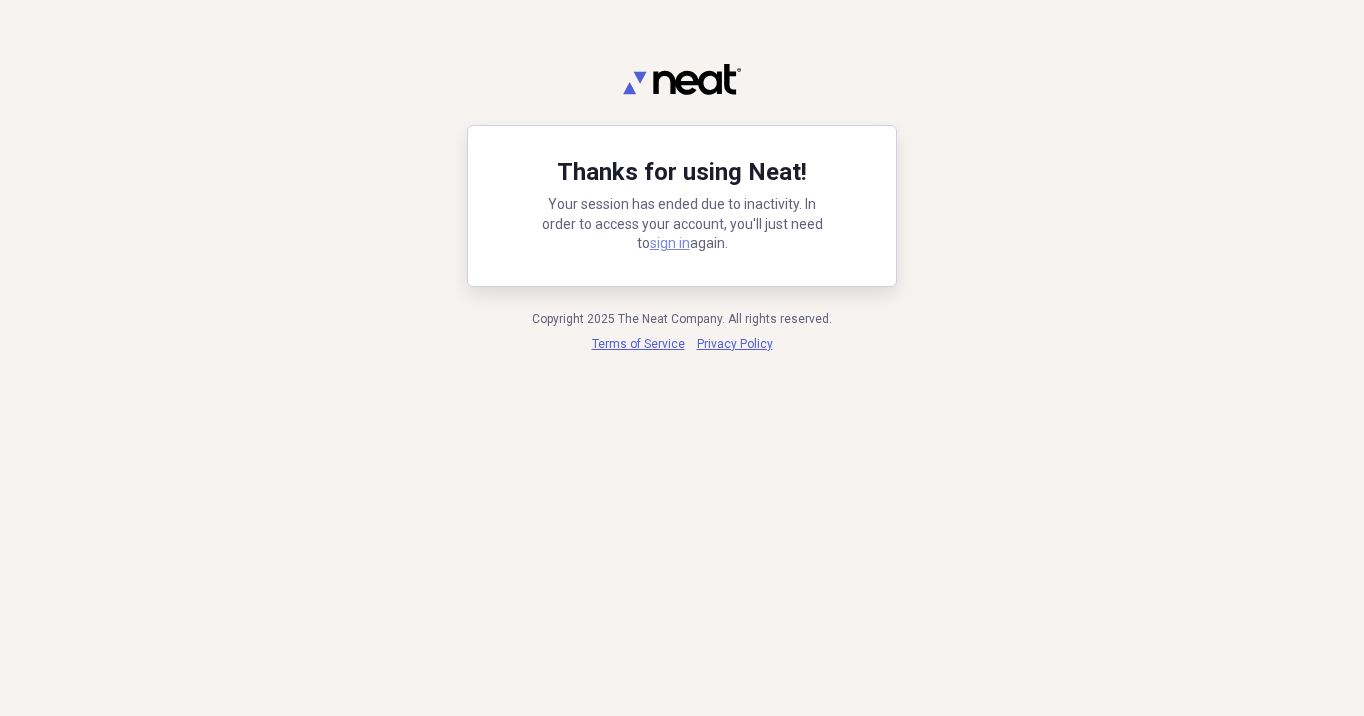 click on "sign in" at bounding box center (670, 243) 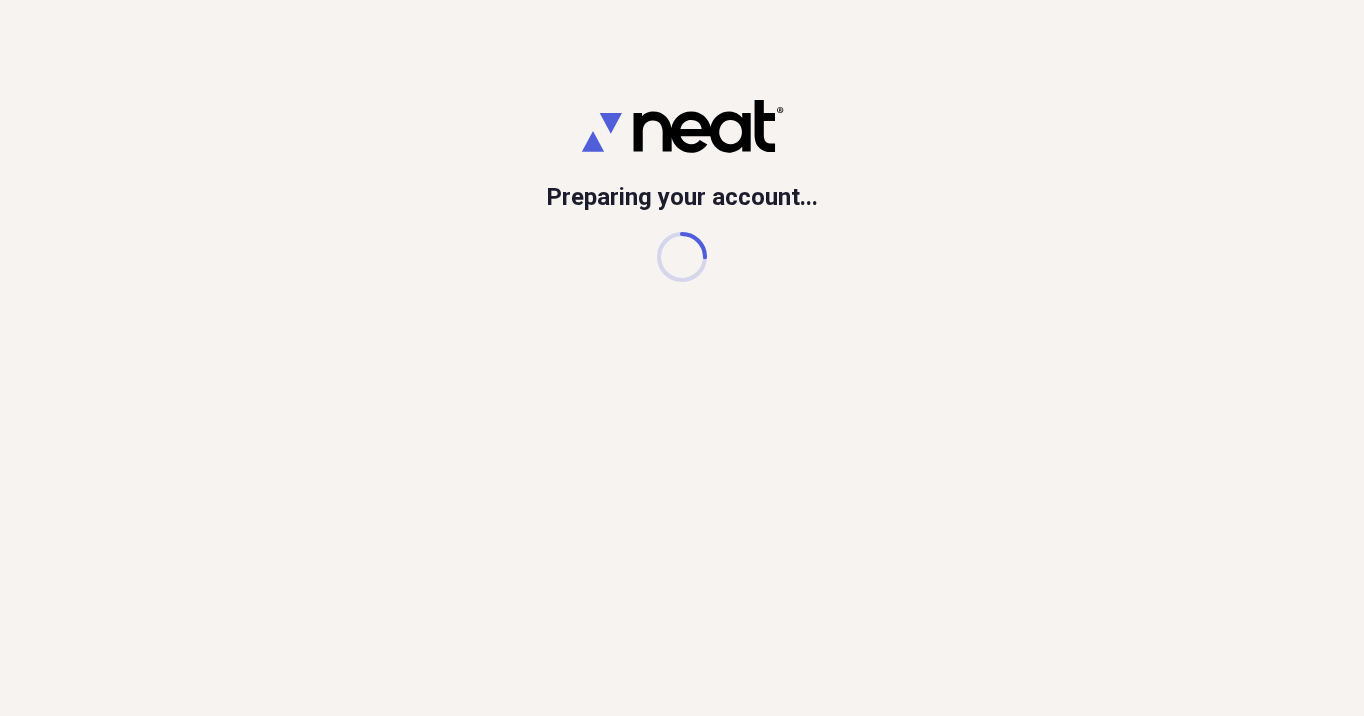 scroll, scrollTop: 0, scrollLeft: 0, axis: both 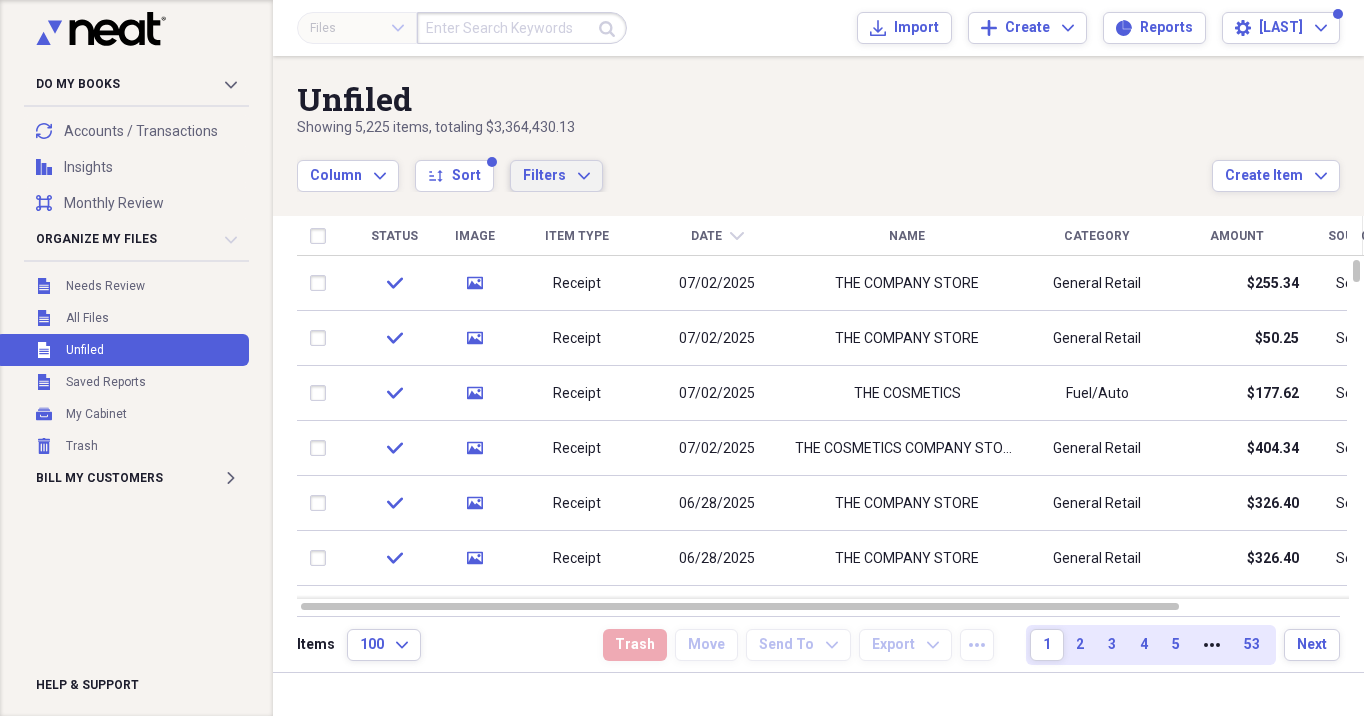 click on "Expand" 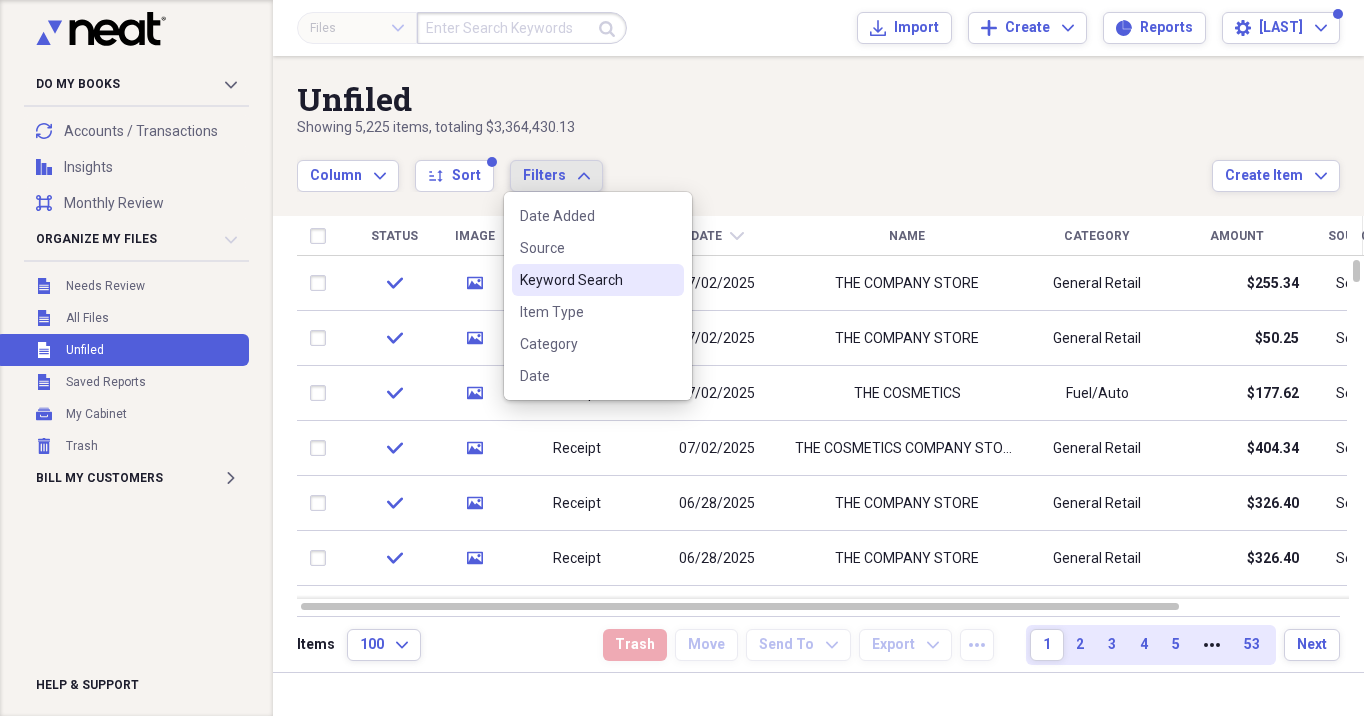 click on "Keyword Search" at bounding box center (598, 280) 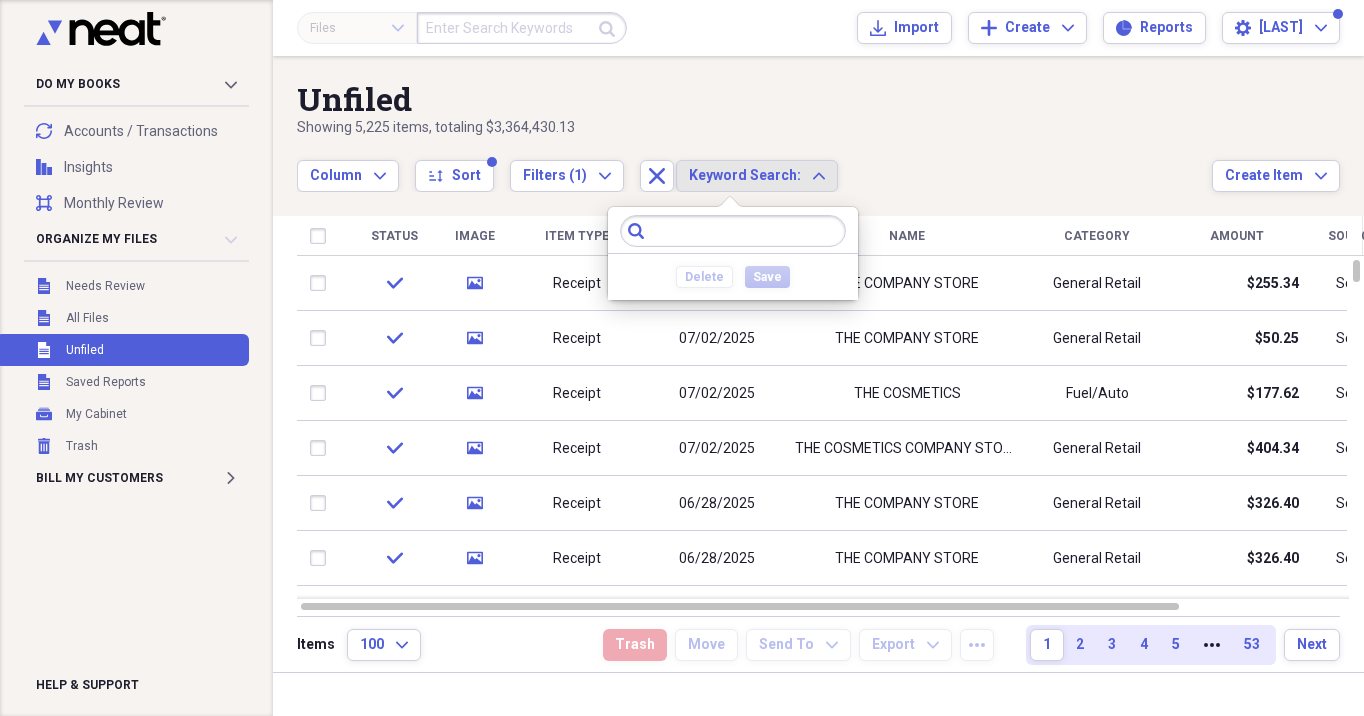 click at bounding box center (733, 231) 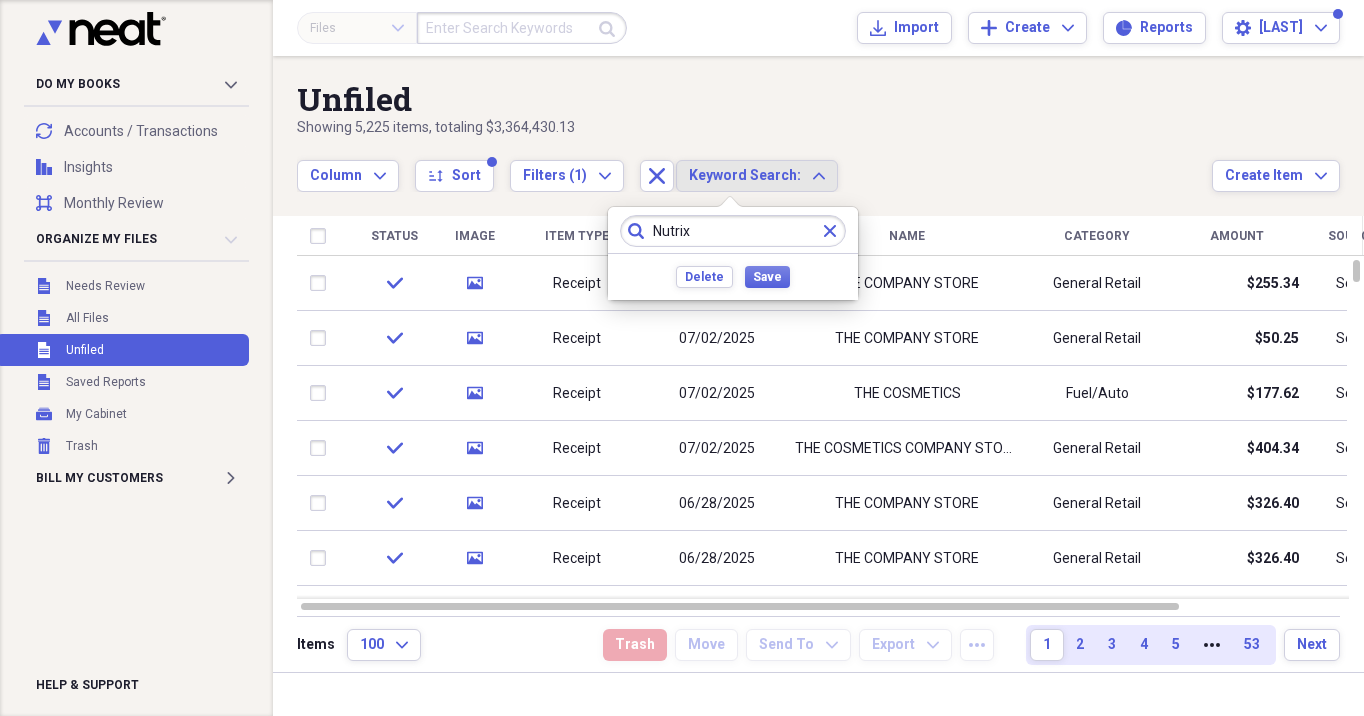 type on "Nutrix" 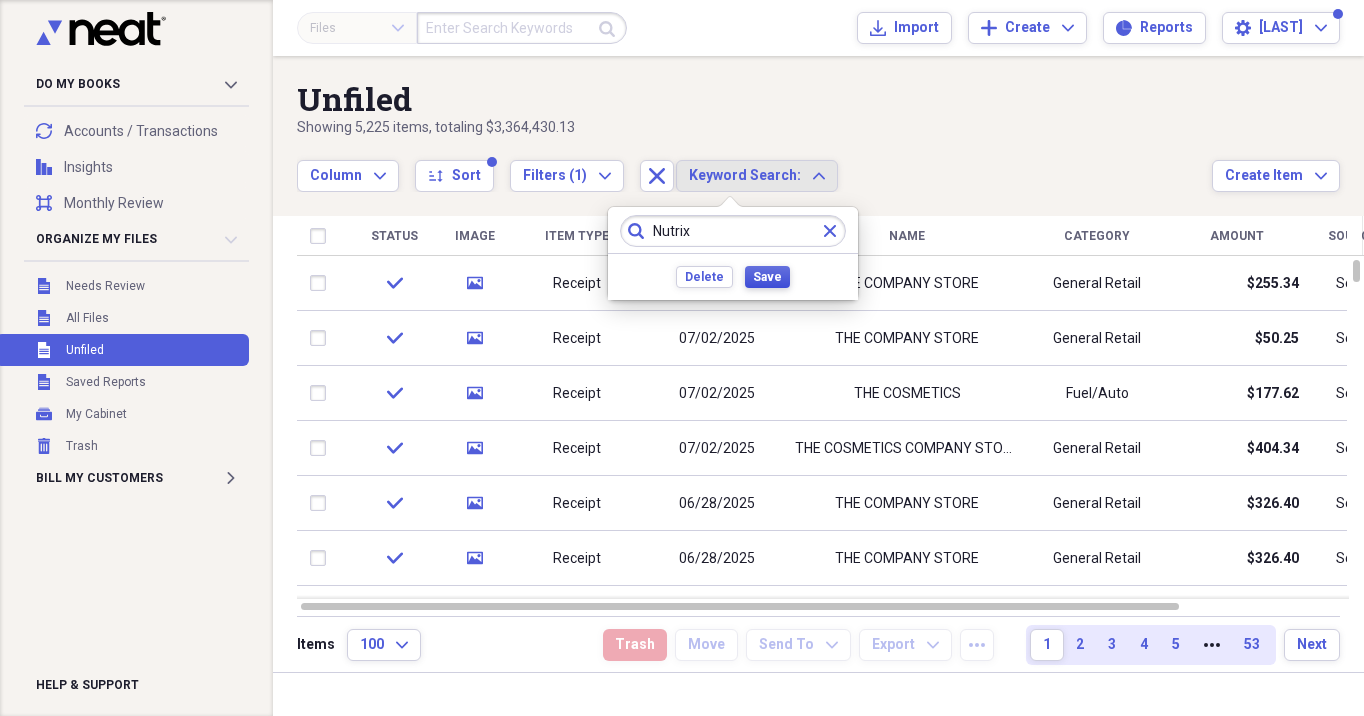 click on "Save" at bounding box center (767, 277) 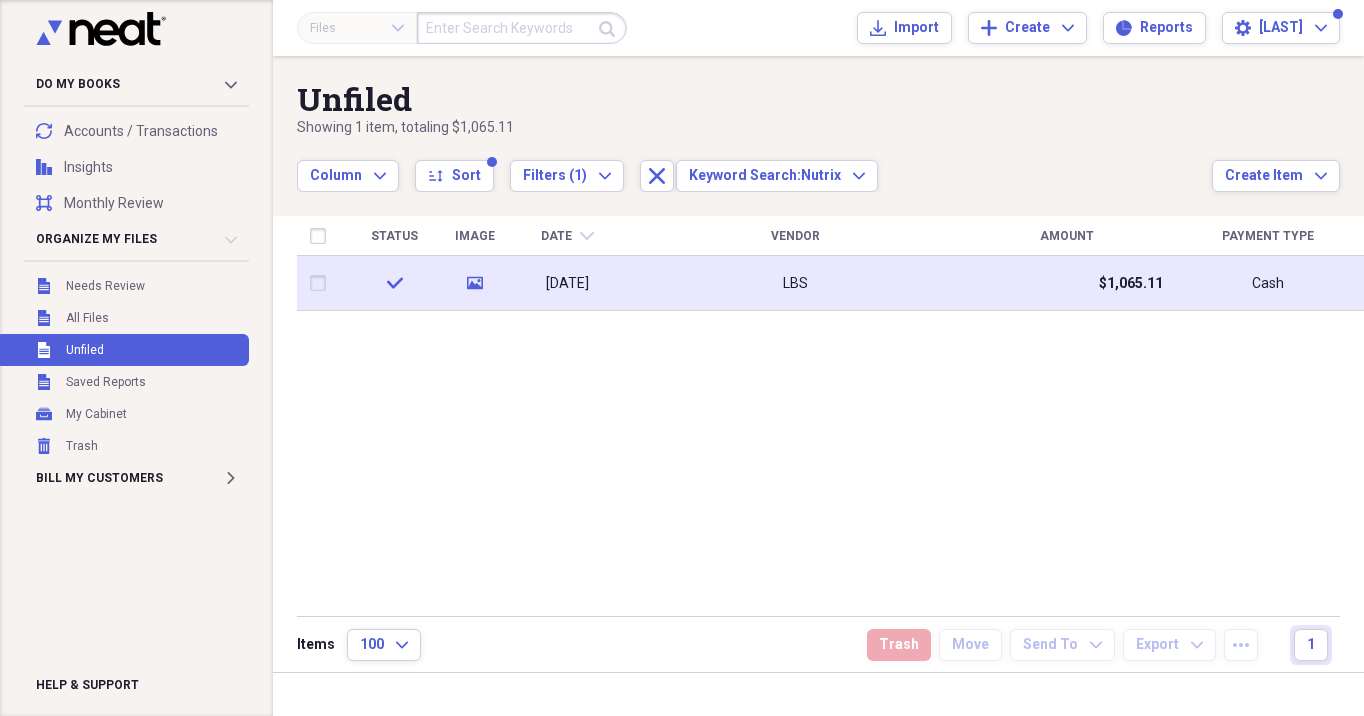 click on "LBS" at bounding box center (795, 283) 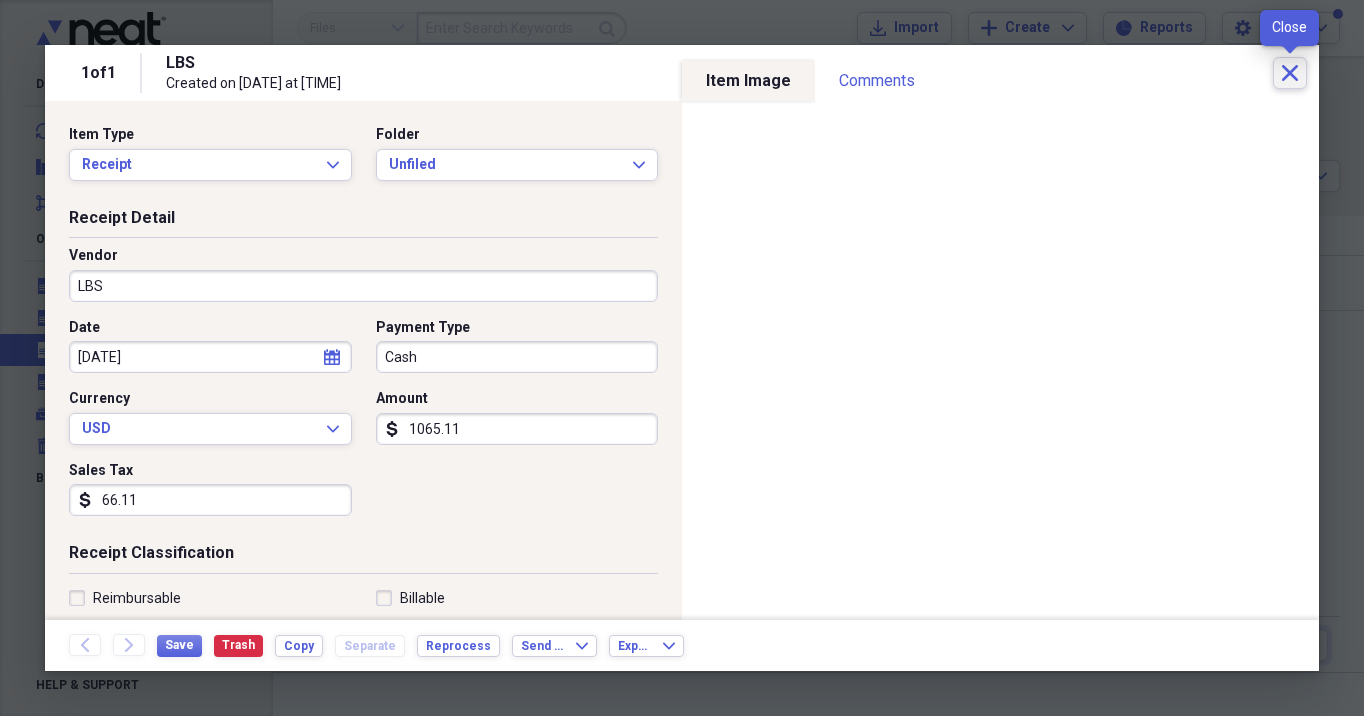 click on "Close" at bounding box center [1290, 73] 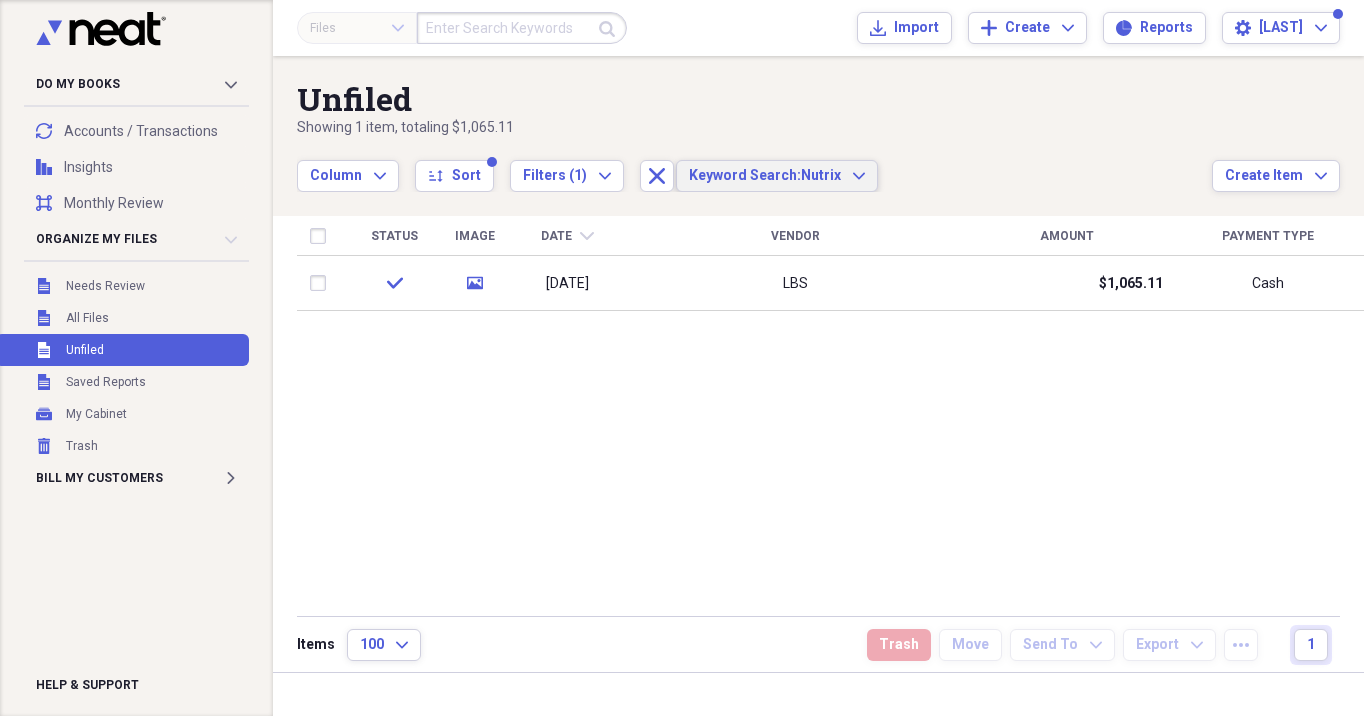 click on "Expand" 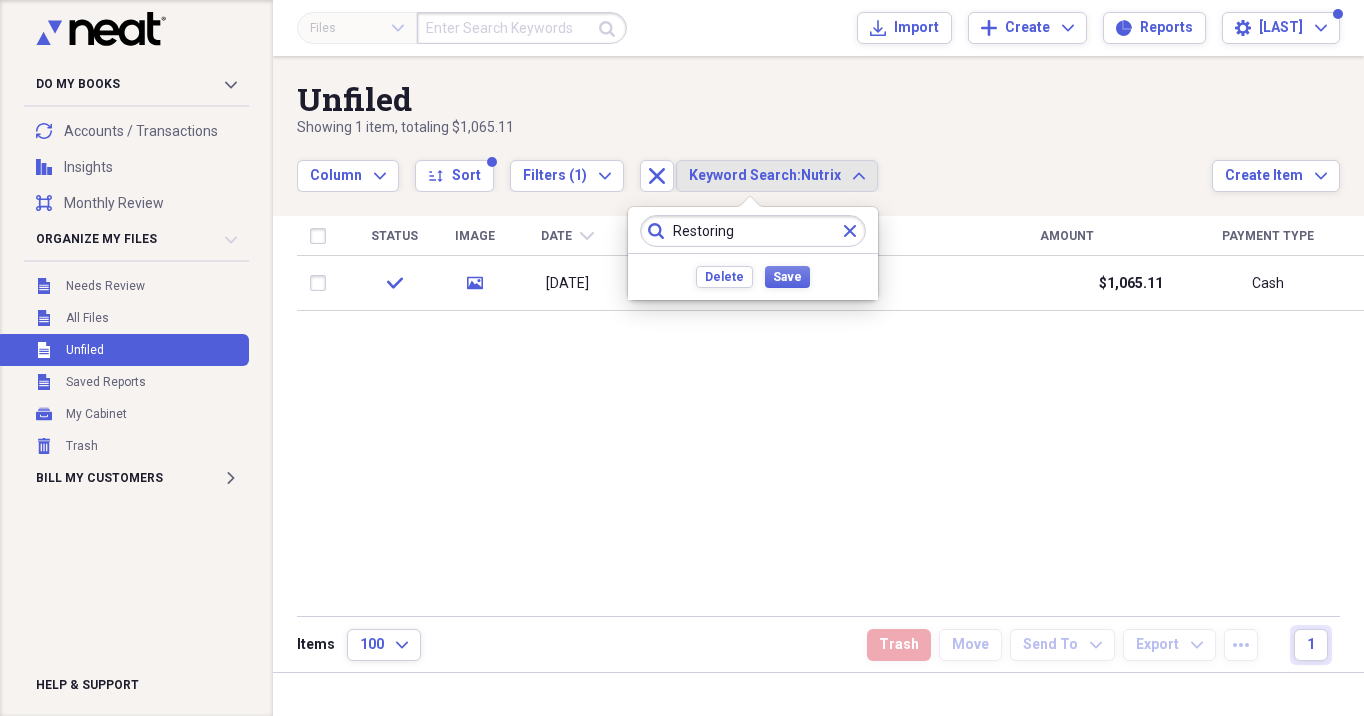 type on "Restoring" 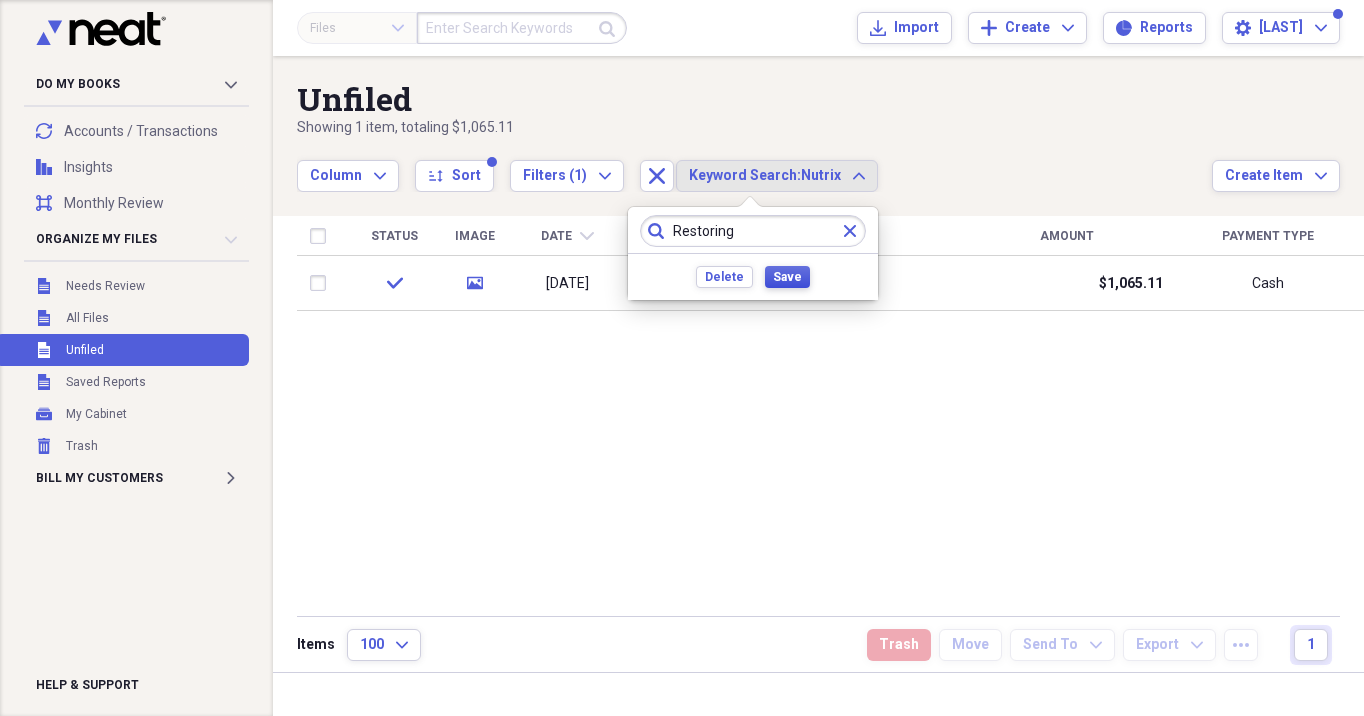 click on "Save" at bounding box center (787, 277) 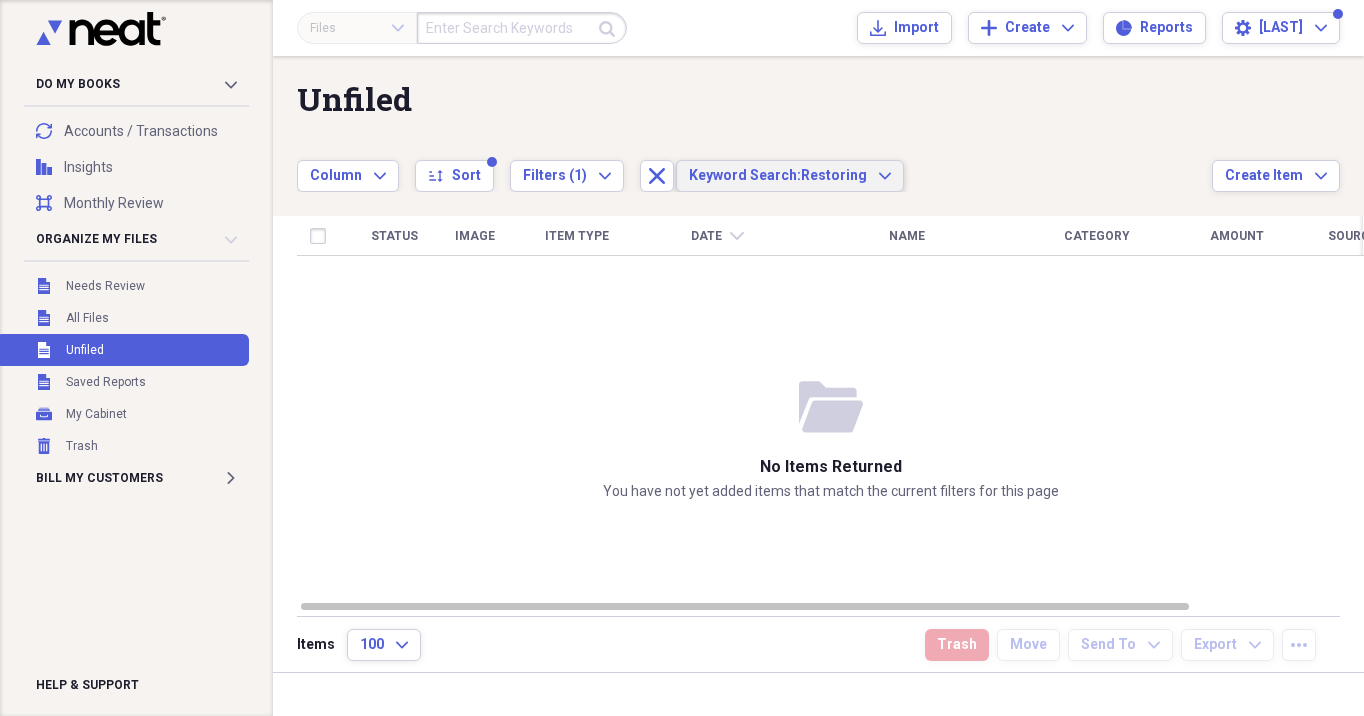 click on "Keyword Search:  Restoring Expand" at bounding box center (790, 176) 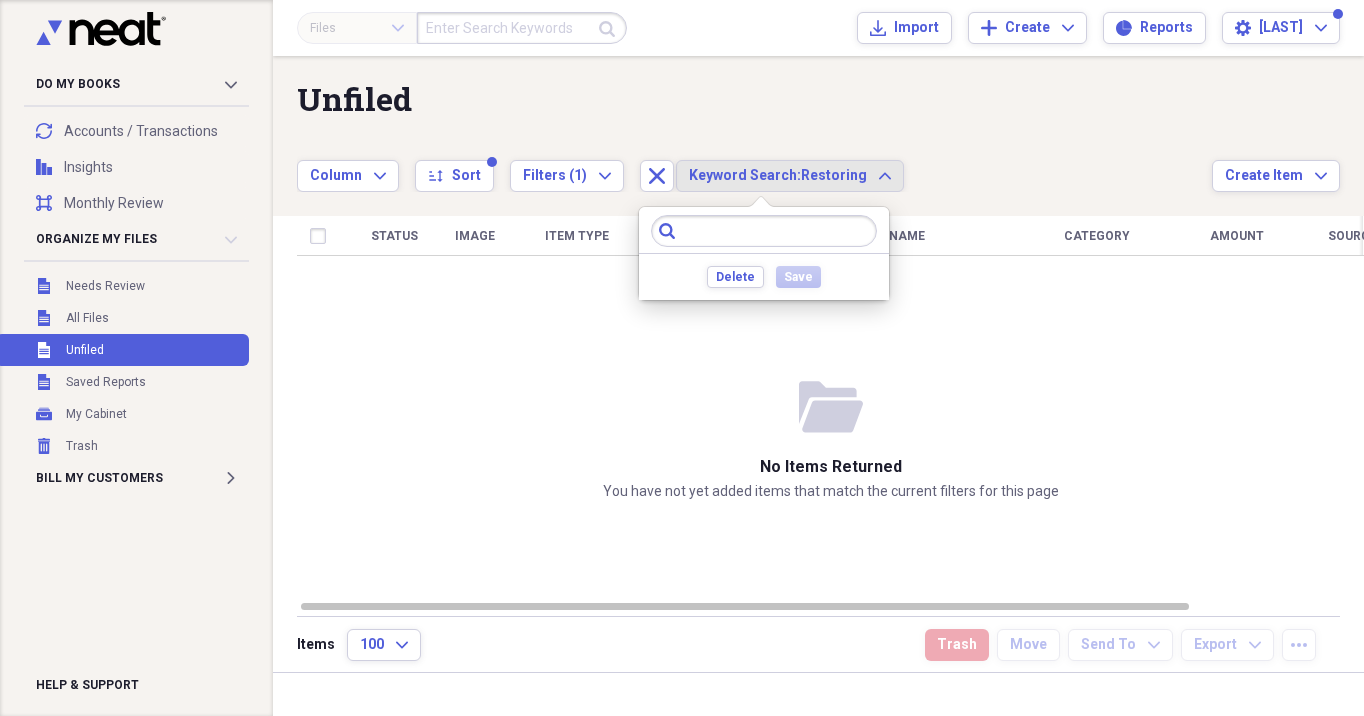 click at bounding box center [764, 231] 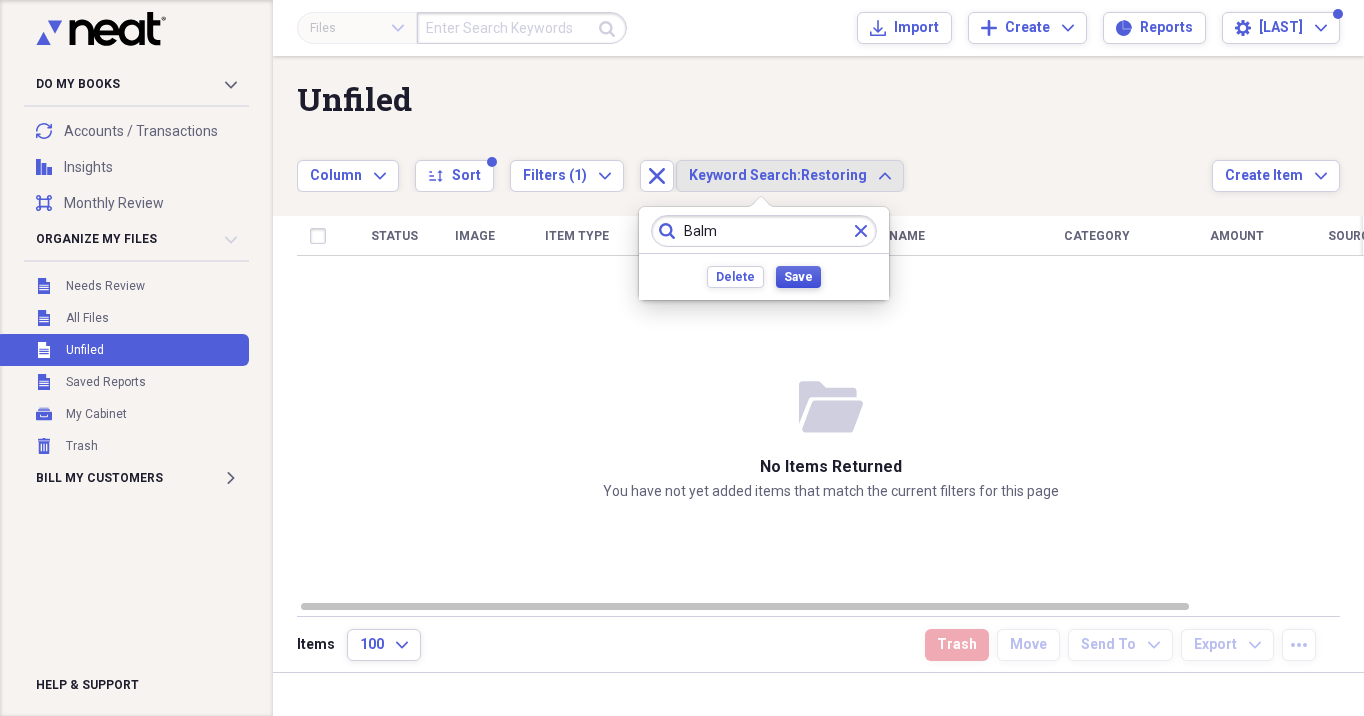 type on "Balm" 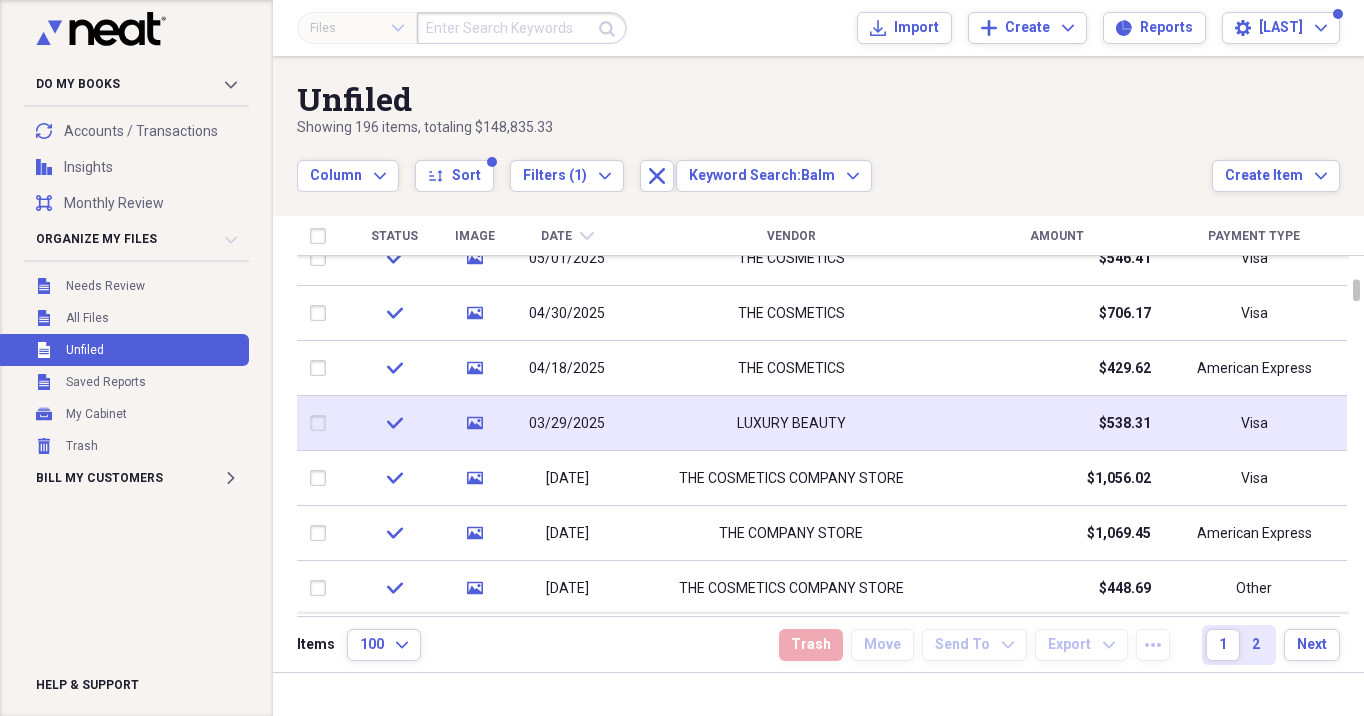 click on "LUXURY BEAUTY" at bounding box center (791, 423) 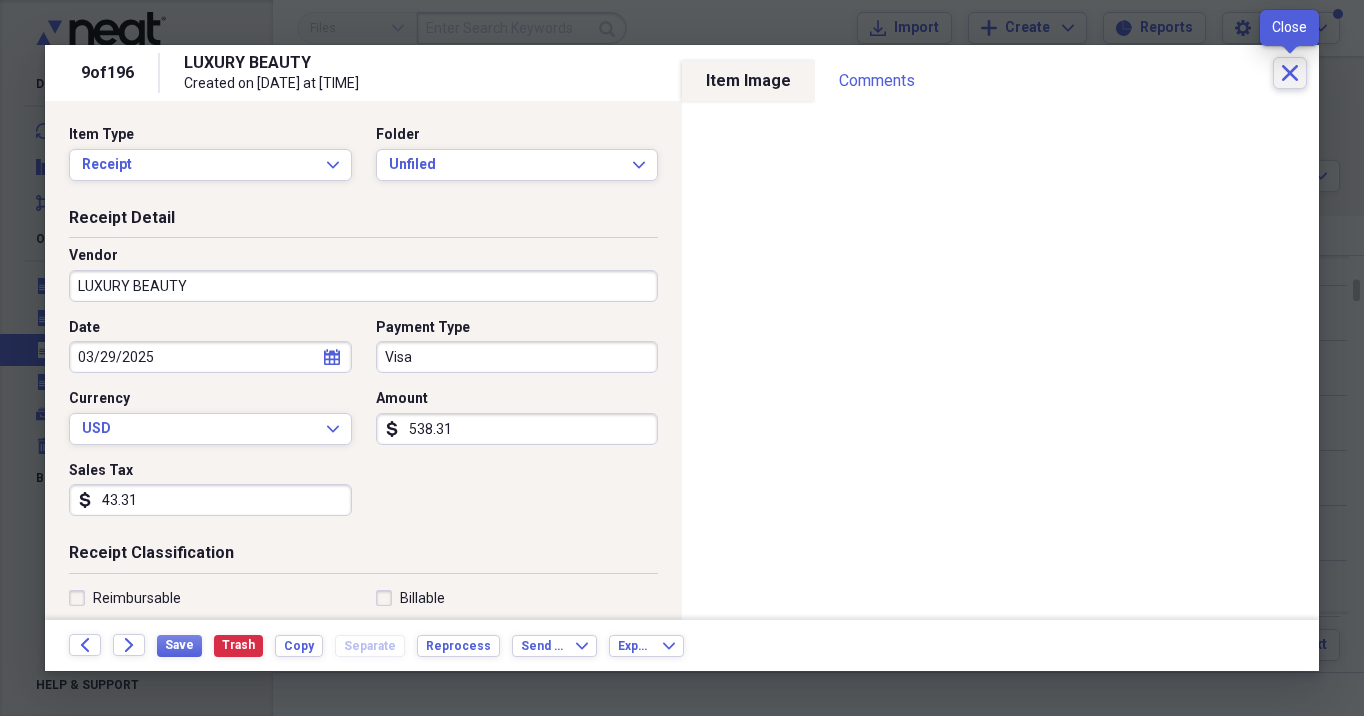 click 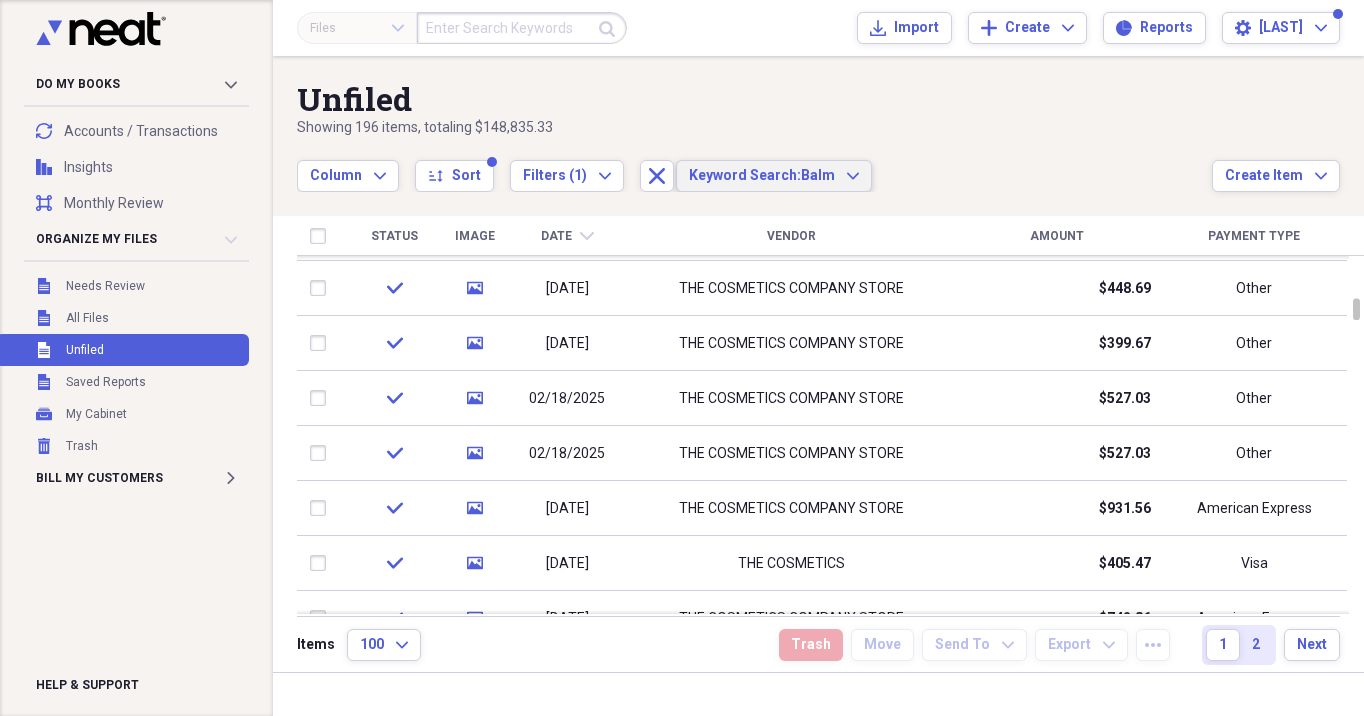 click on "Expand" 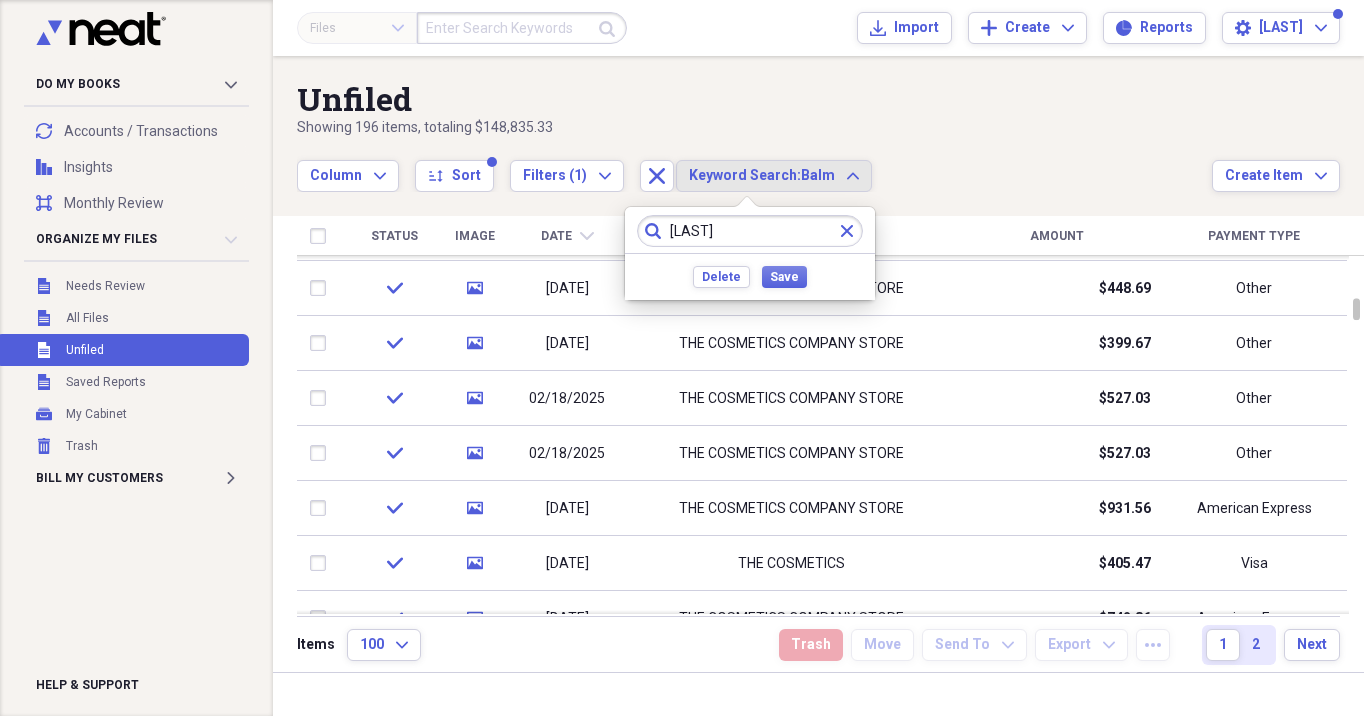 type on "Royal" 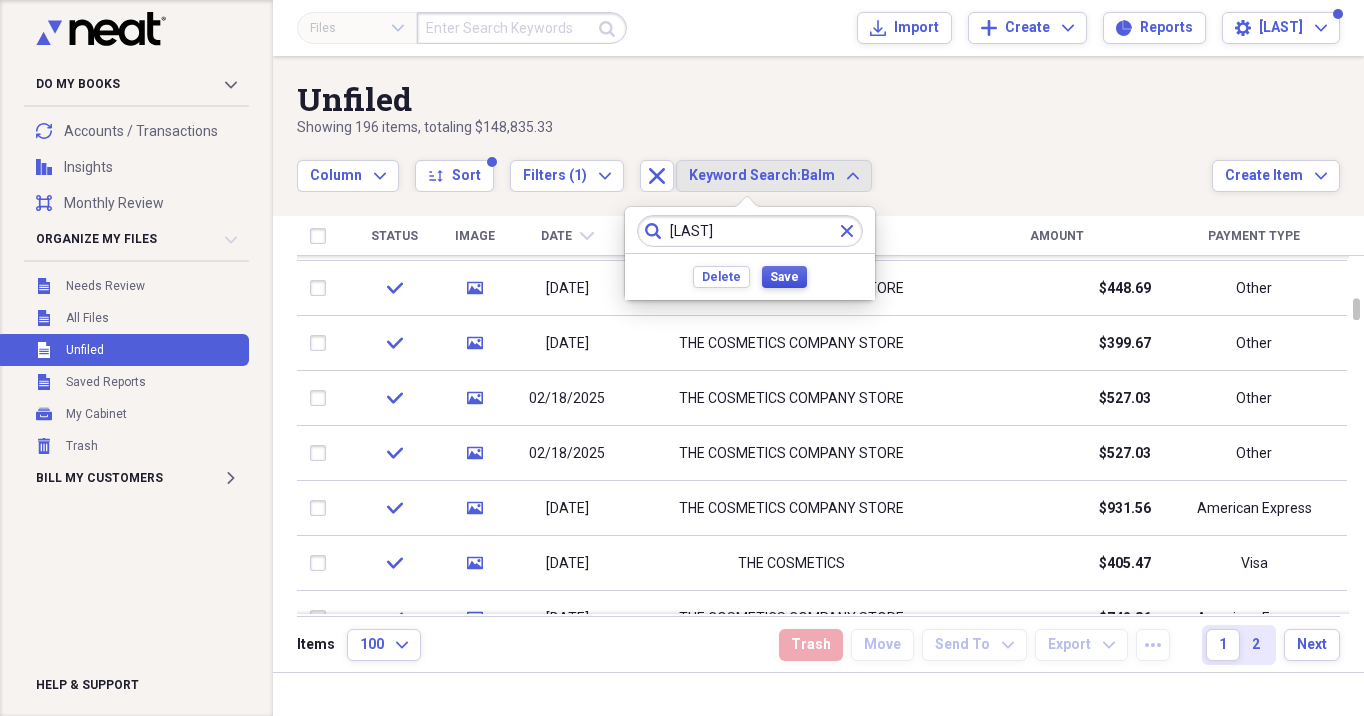 click on "Save" at bounding box center (784, 277) 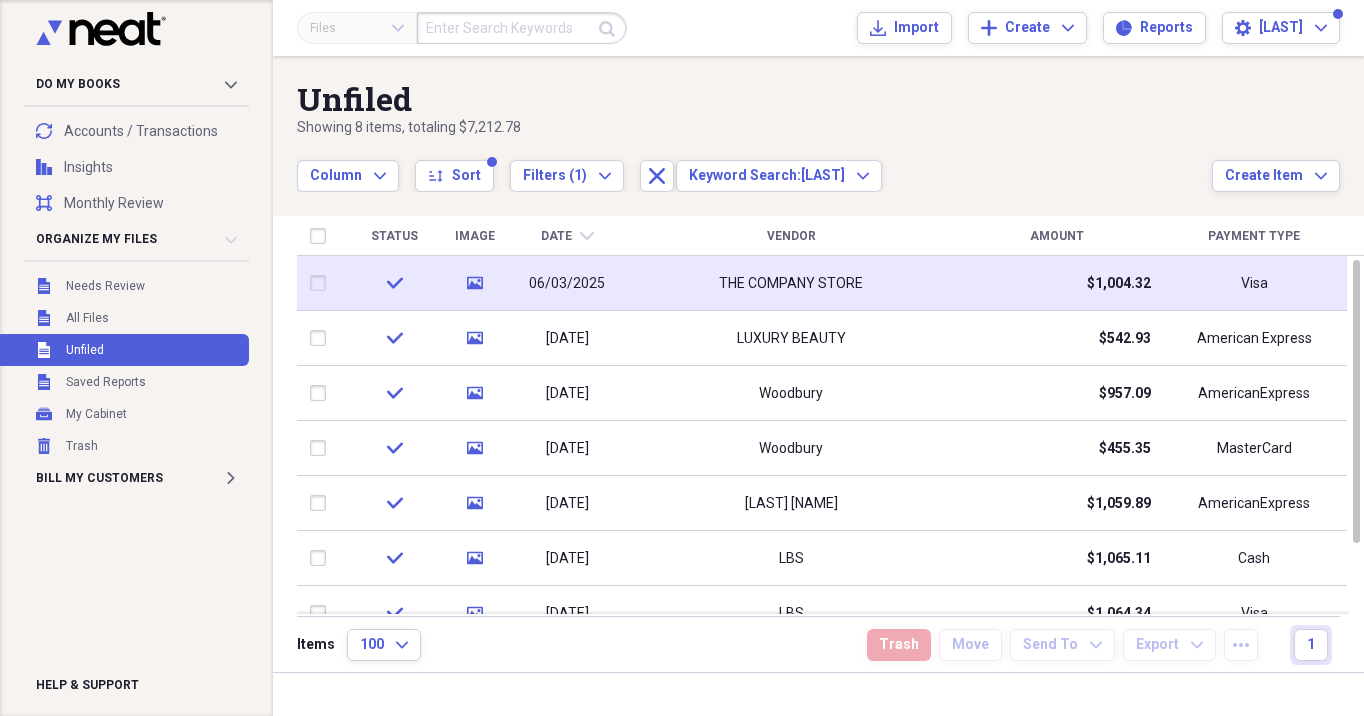 click on "THE COMPANY STORE" at bounding box center [791, 284] 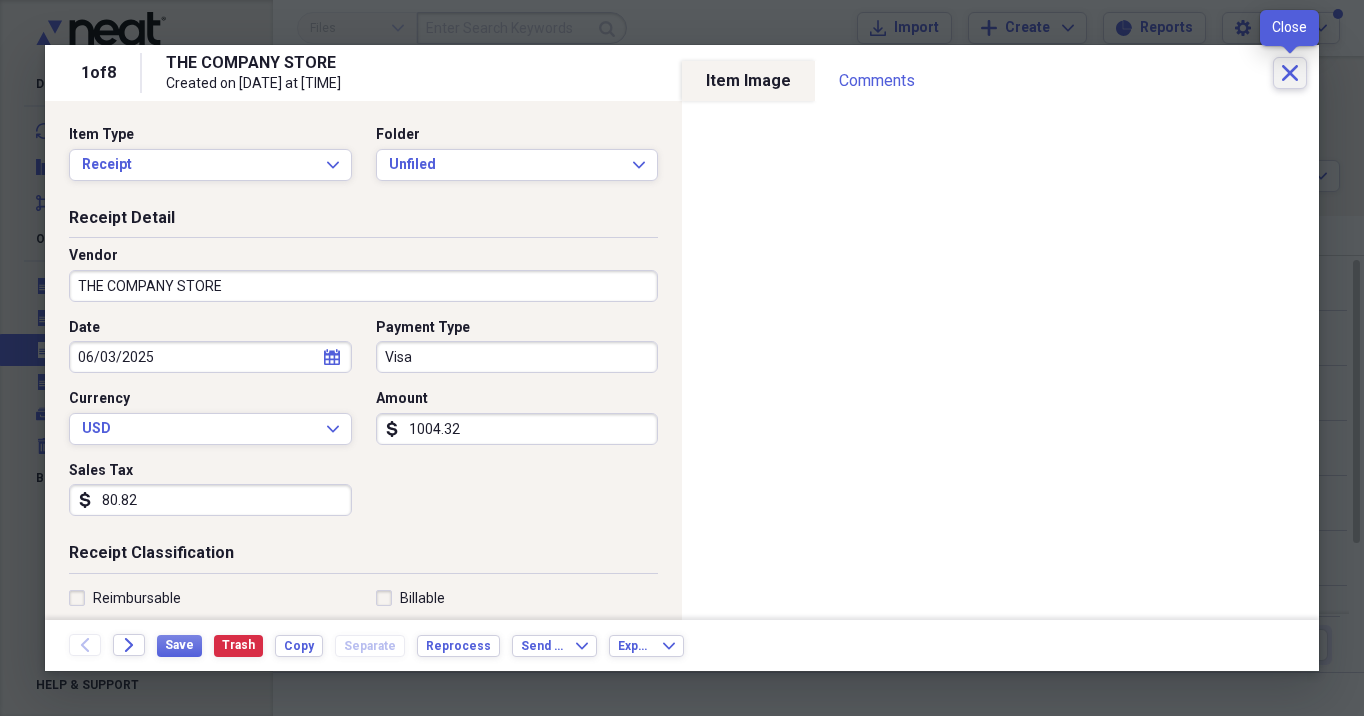 click on "Close" 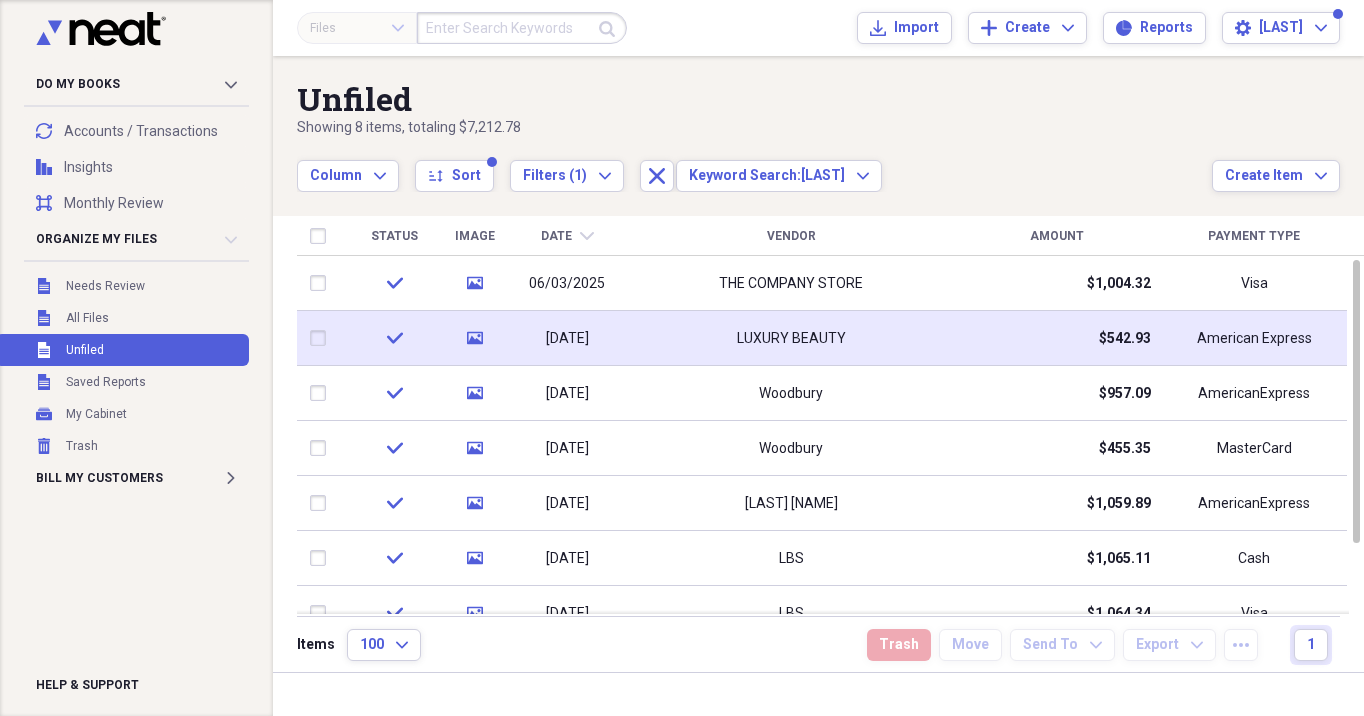 click on "LUXURY BEAUTY" at bounding box center (791, 339) 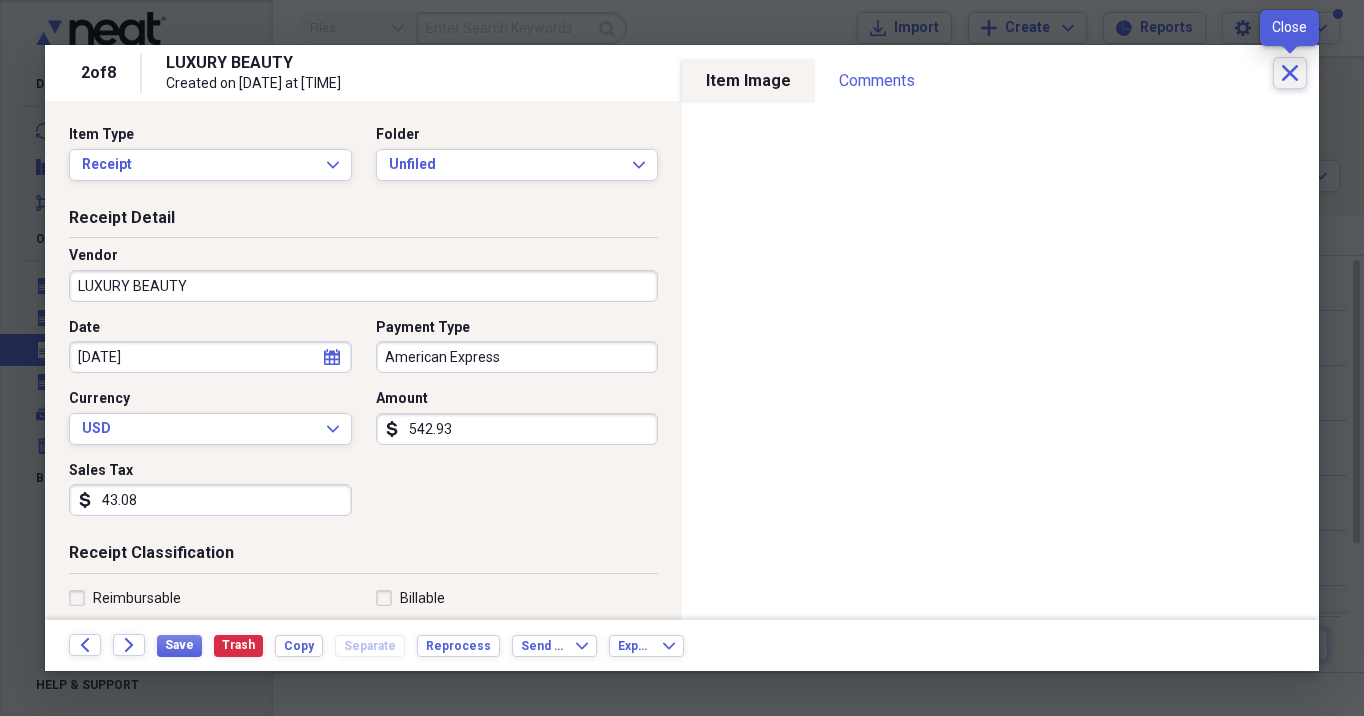 click 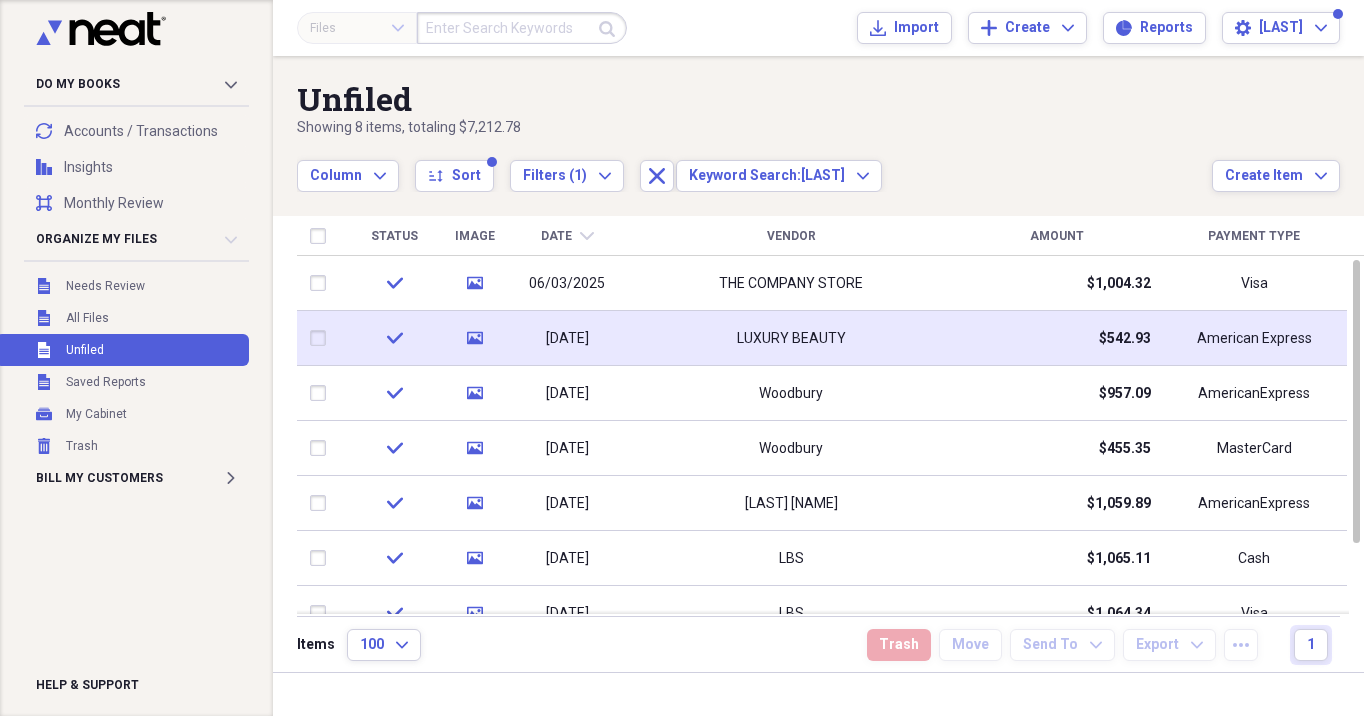 click on "LUXURY BEAUTY" at bounding box center [791, 339] 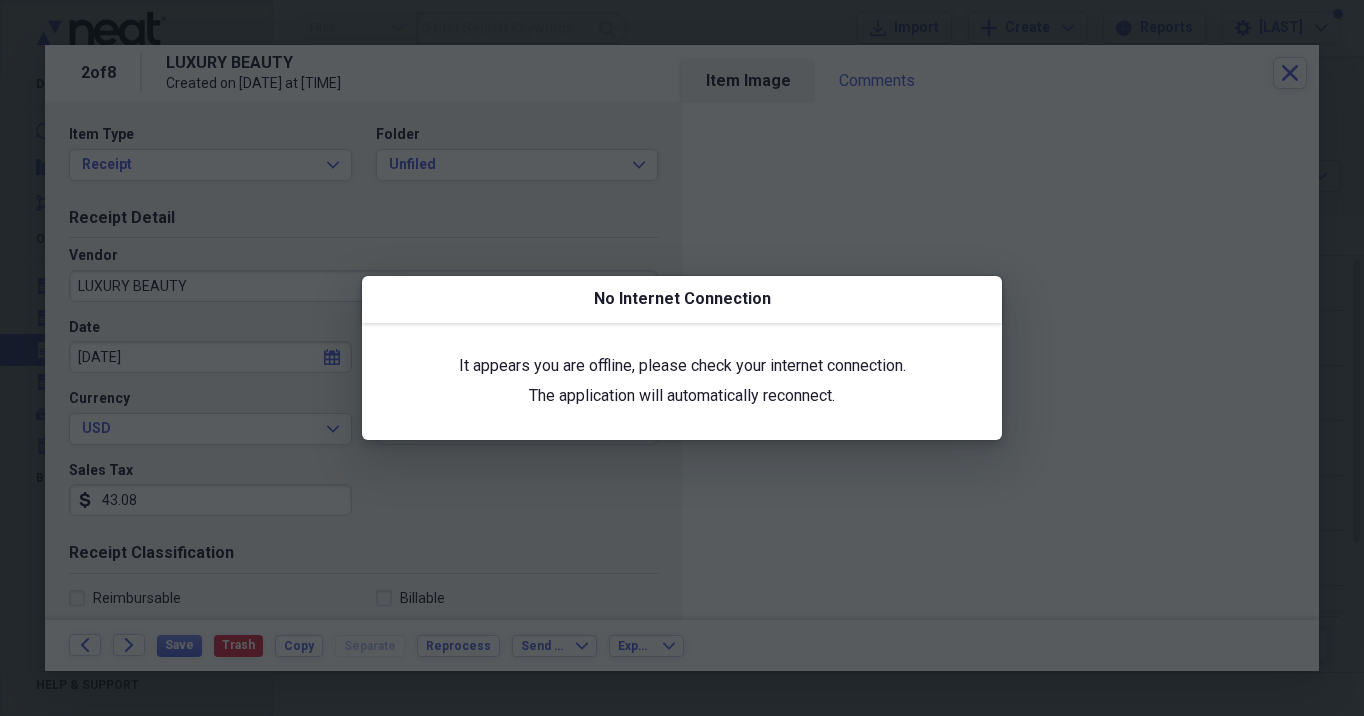 drag, startPoint x: 888, startPoint y: 408, endPoint x: 901, endPoint y: 394, distance: 19.104973 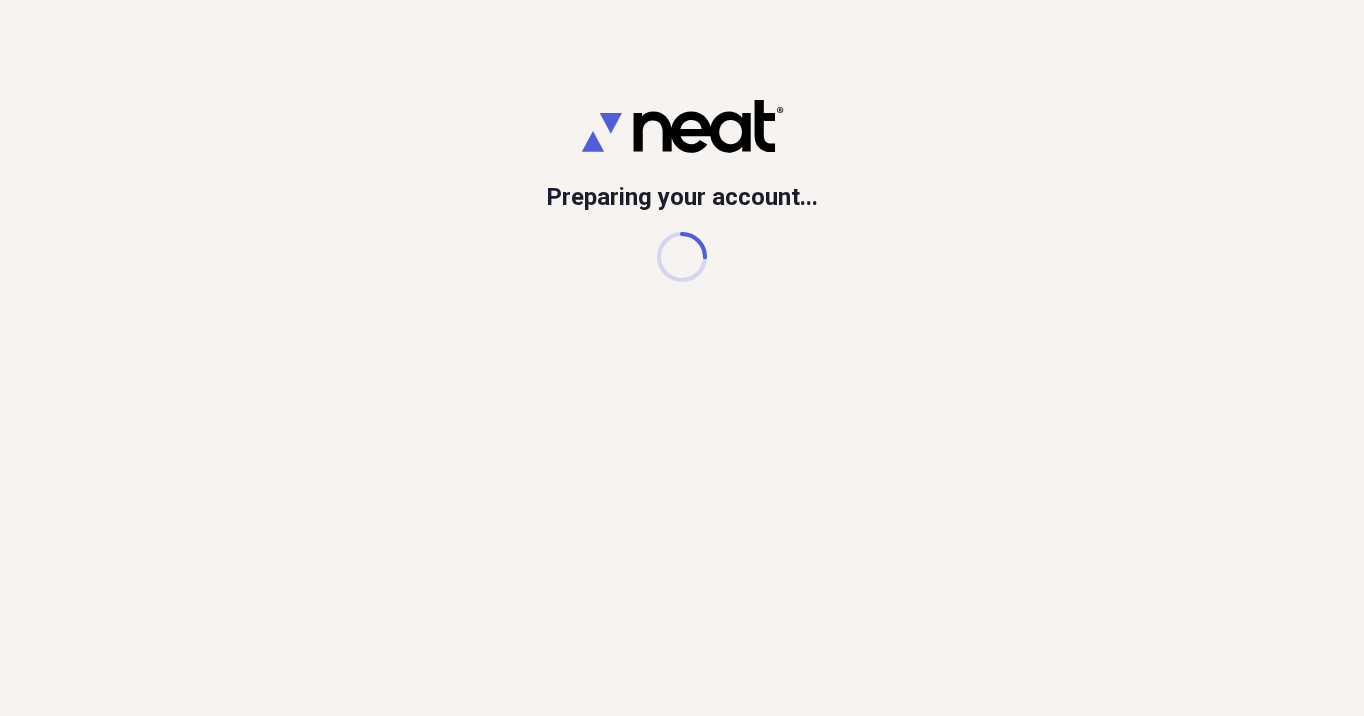 scroll, scrollTop: 0, scrollLeft: 0, axis: both 